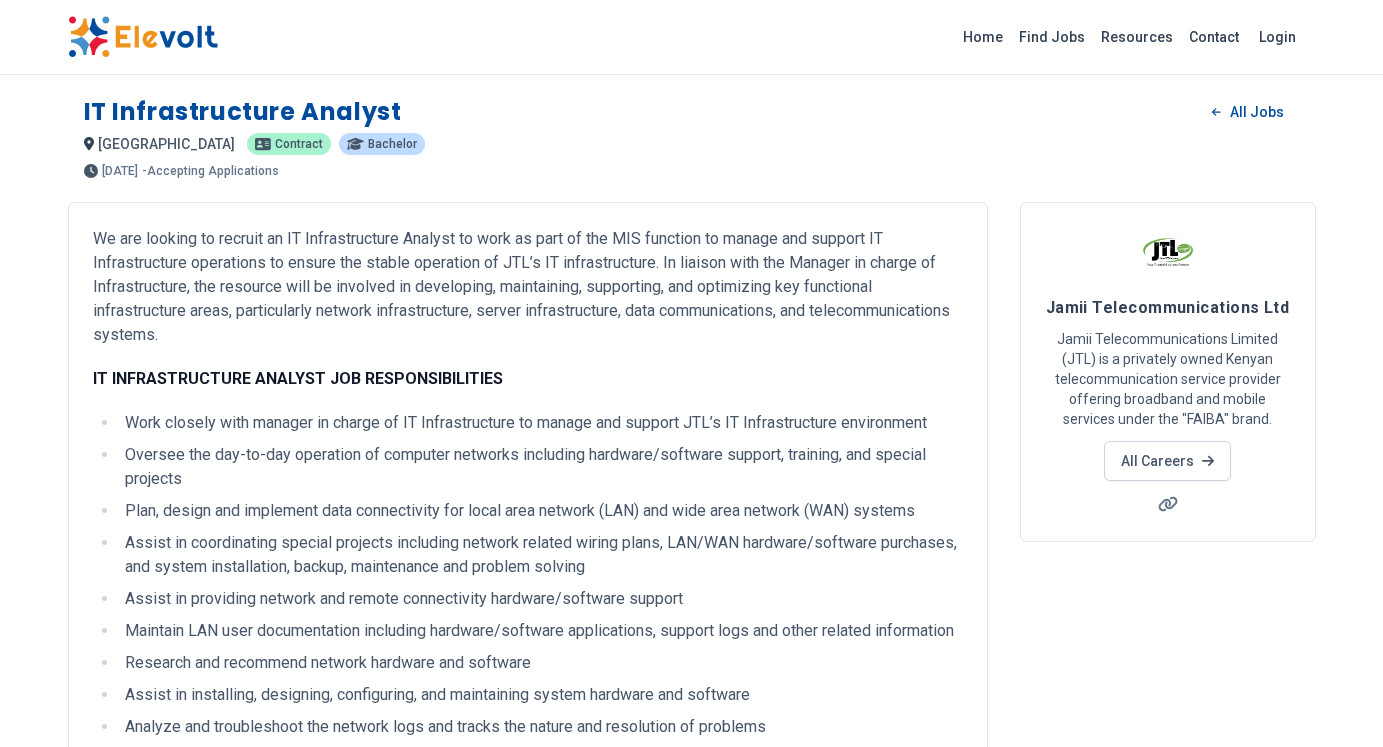 scroll, scrollTop: 0, scrollLeft: 0, axis: both 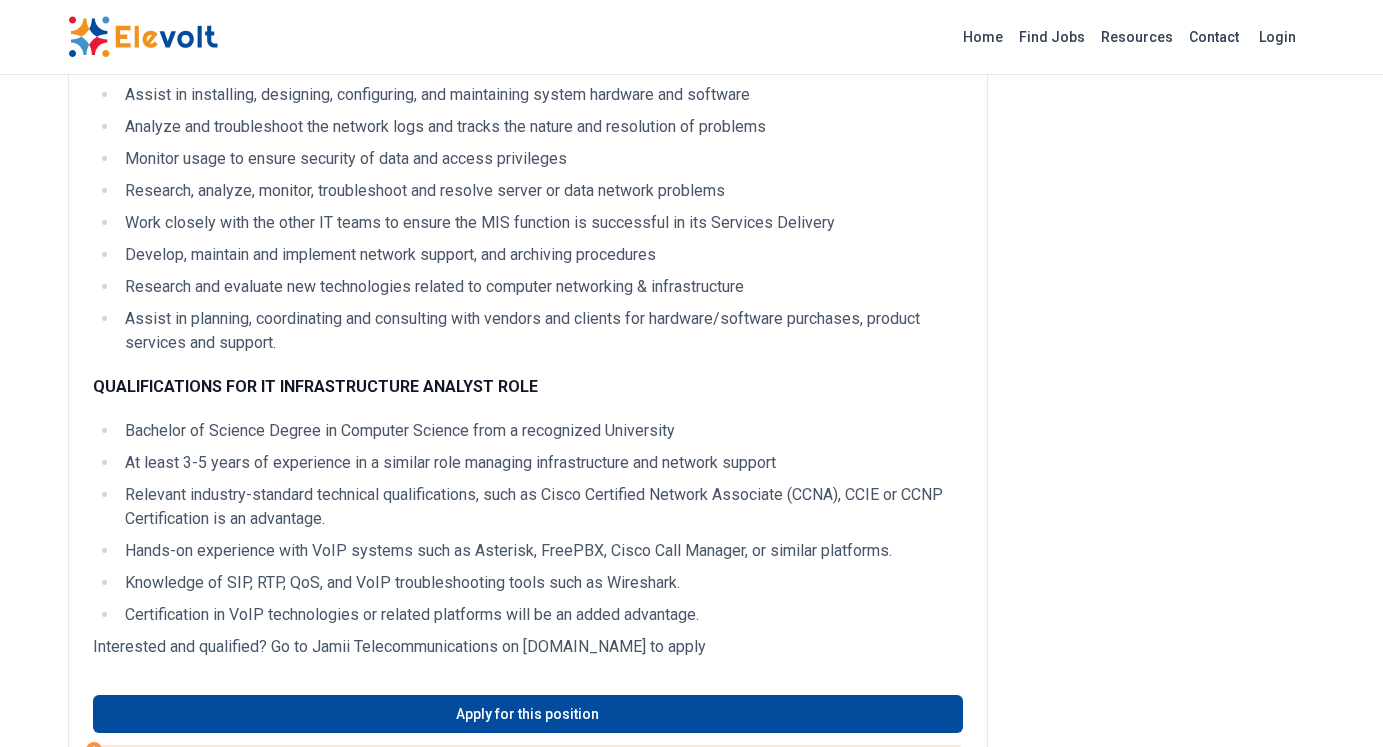 click on "Relevant industry-standard technical qualifications, such as Cisco Certified Network Associate (CCNA), CCIE or CCNP Certification is an advantage." at bounding box center [541, 507] 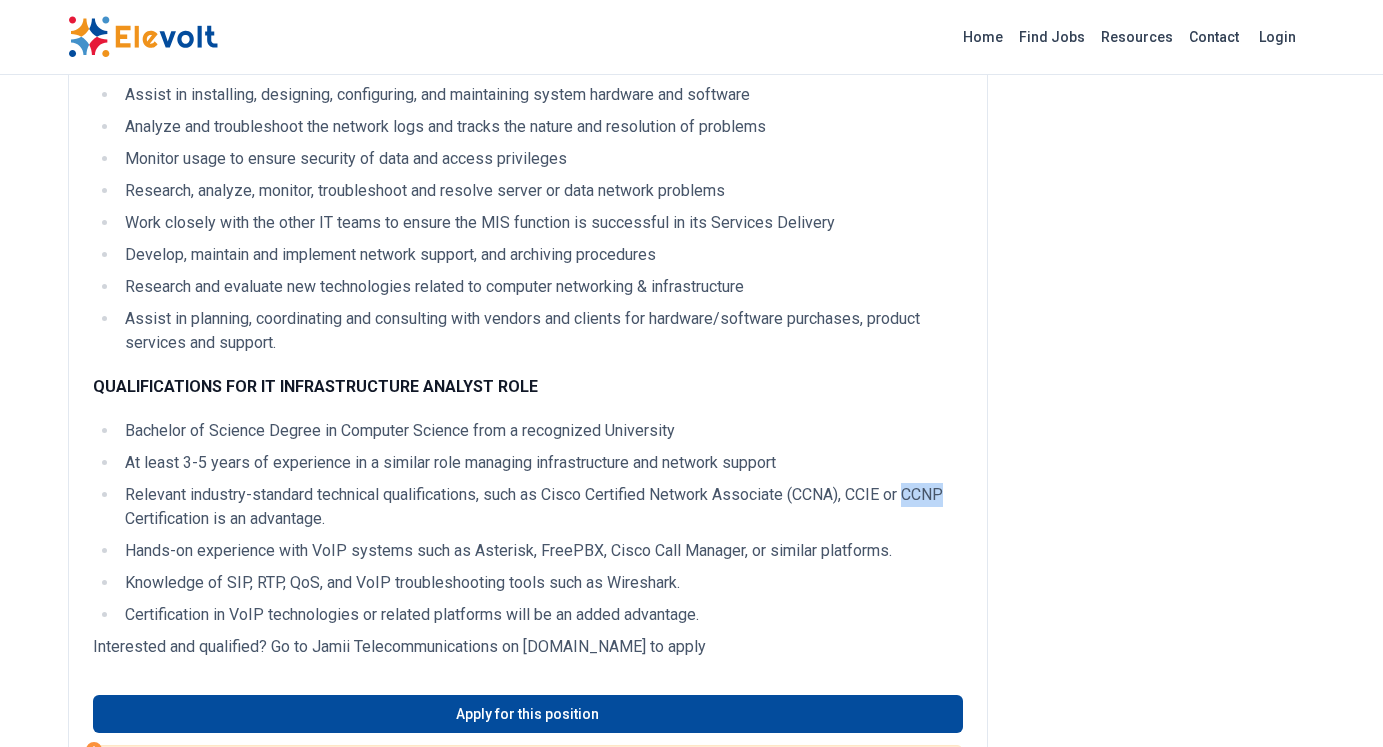 click on "Relevant industry-standard technical qualifications, such as Cisco Certified Network Associate (CCNA), CCIE or CCNP Certification is an advantage." at bounding box center [541, 507] 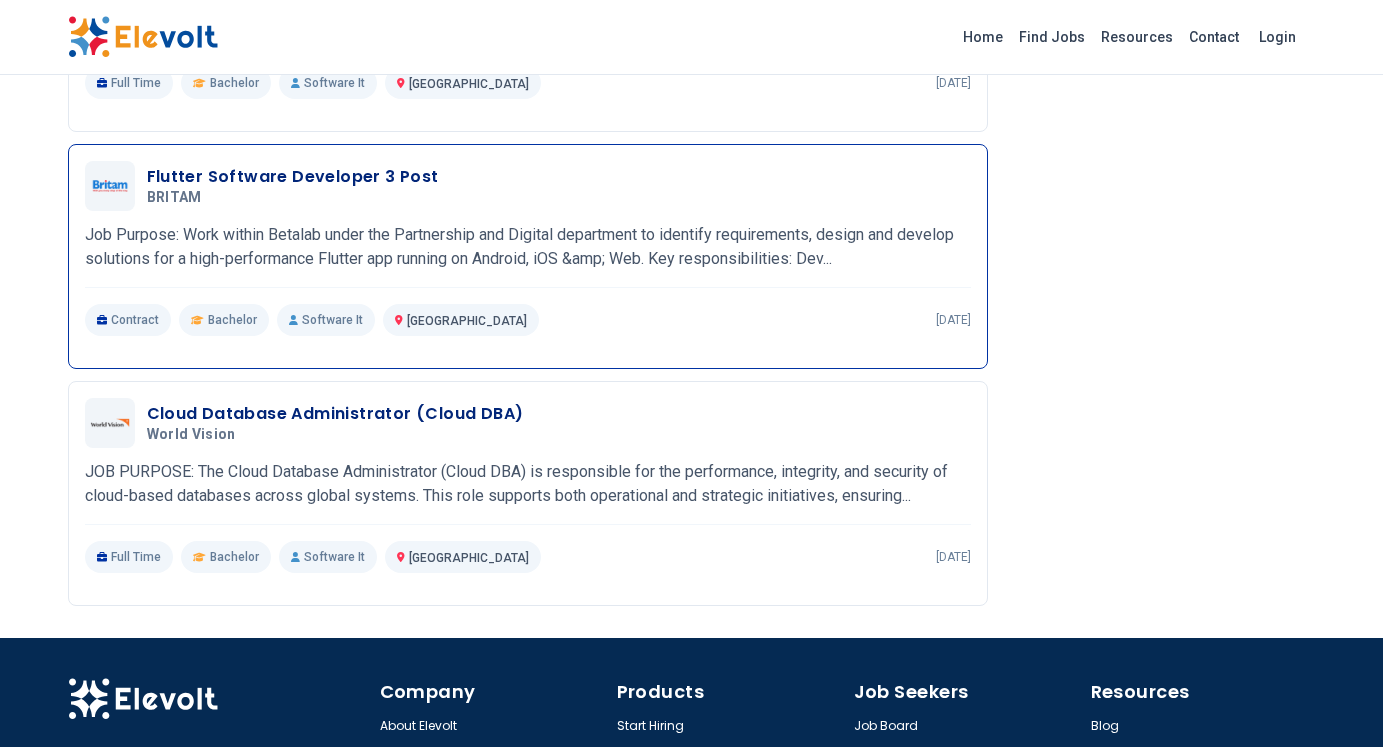 scroll, scrollTop: 2160, scrollLeft: 0, axis: vertical 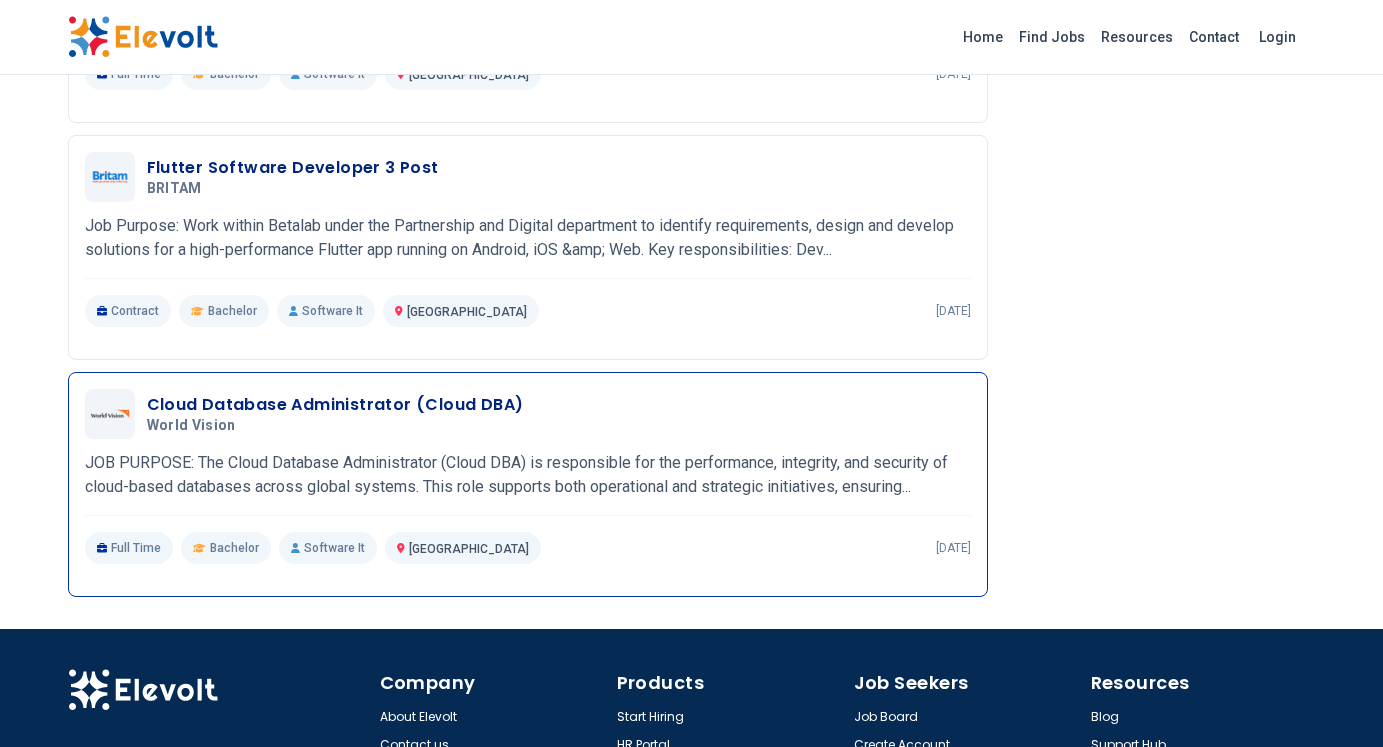 click on "Cloud Database Administrator (Cloud DBA)" at bounding box center (335, 405) 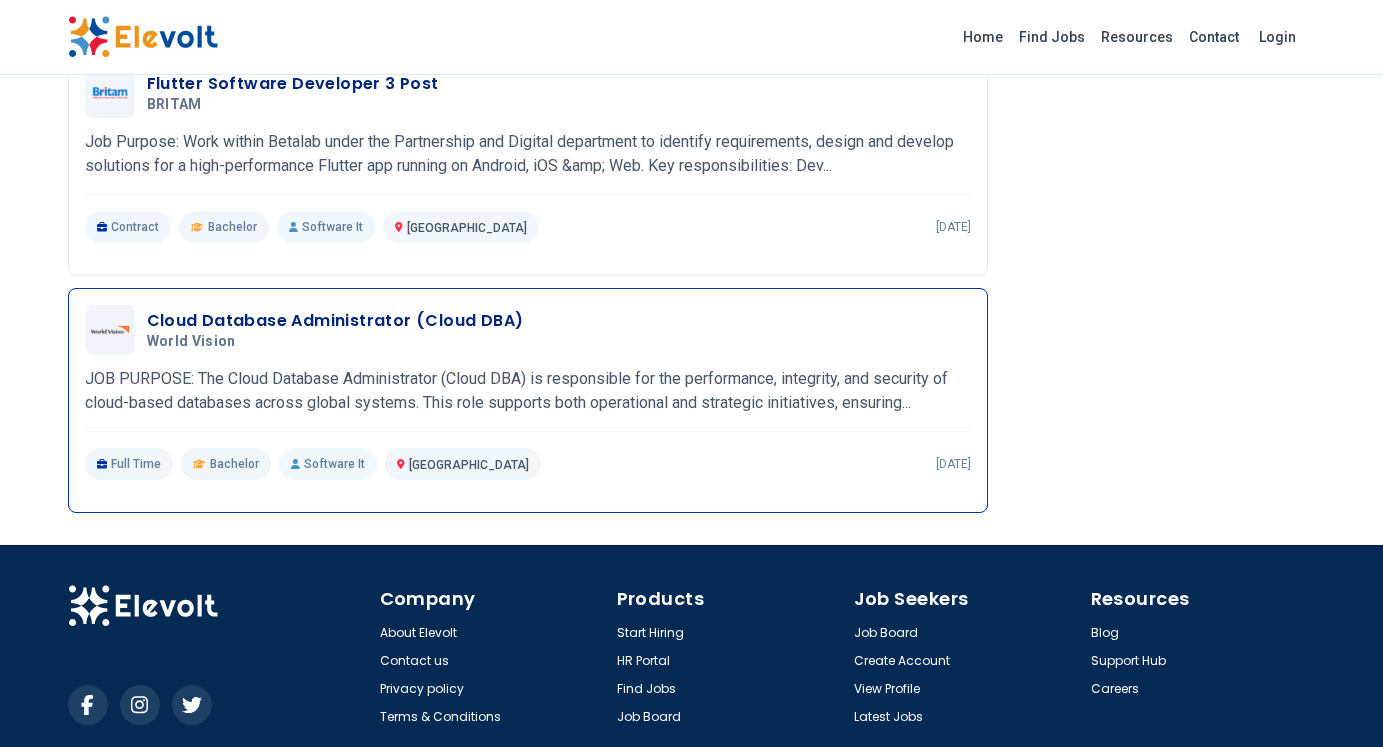 scroll, scrollTop: 2348, scrollLeft: 0, axis: vertical 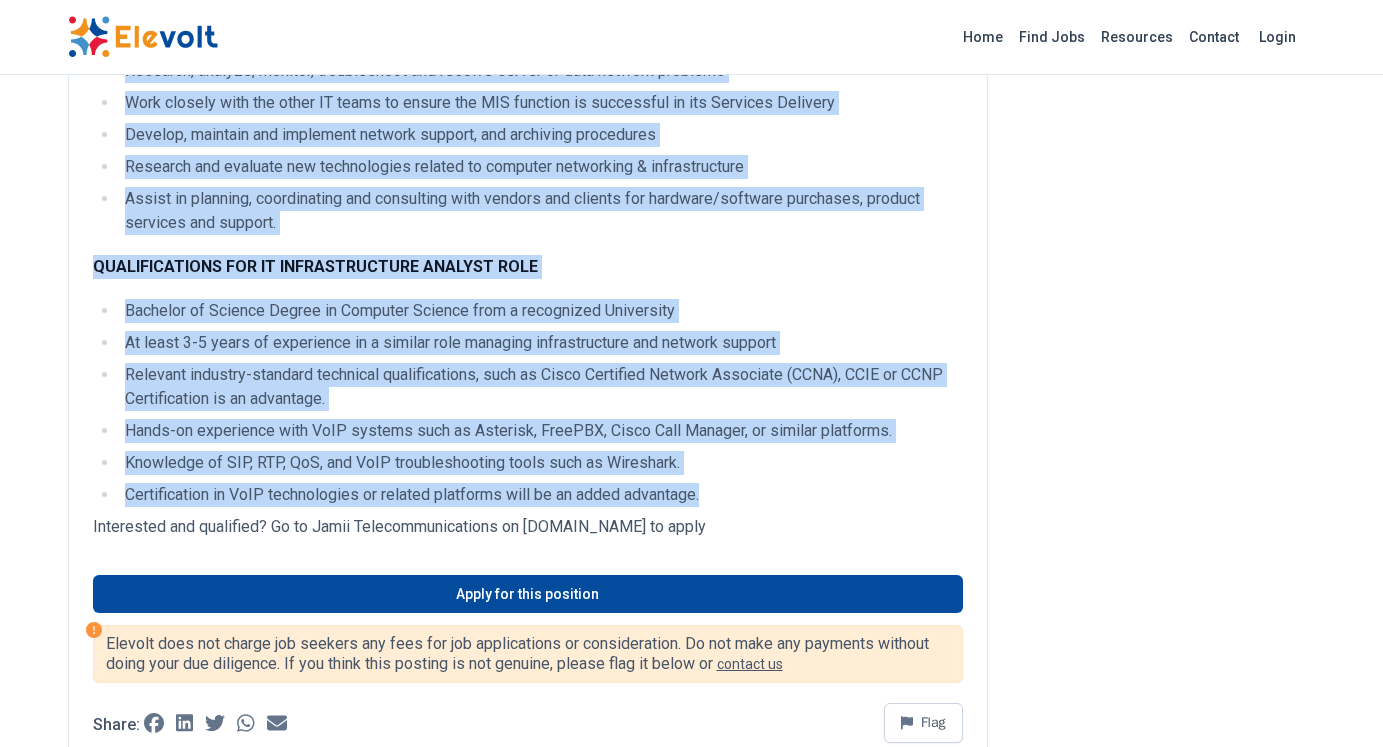drag, startPoint x: 94, startPoint y: 243, endPoint x: 722, endPoint y: 511, distance: 682.79425 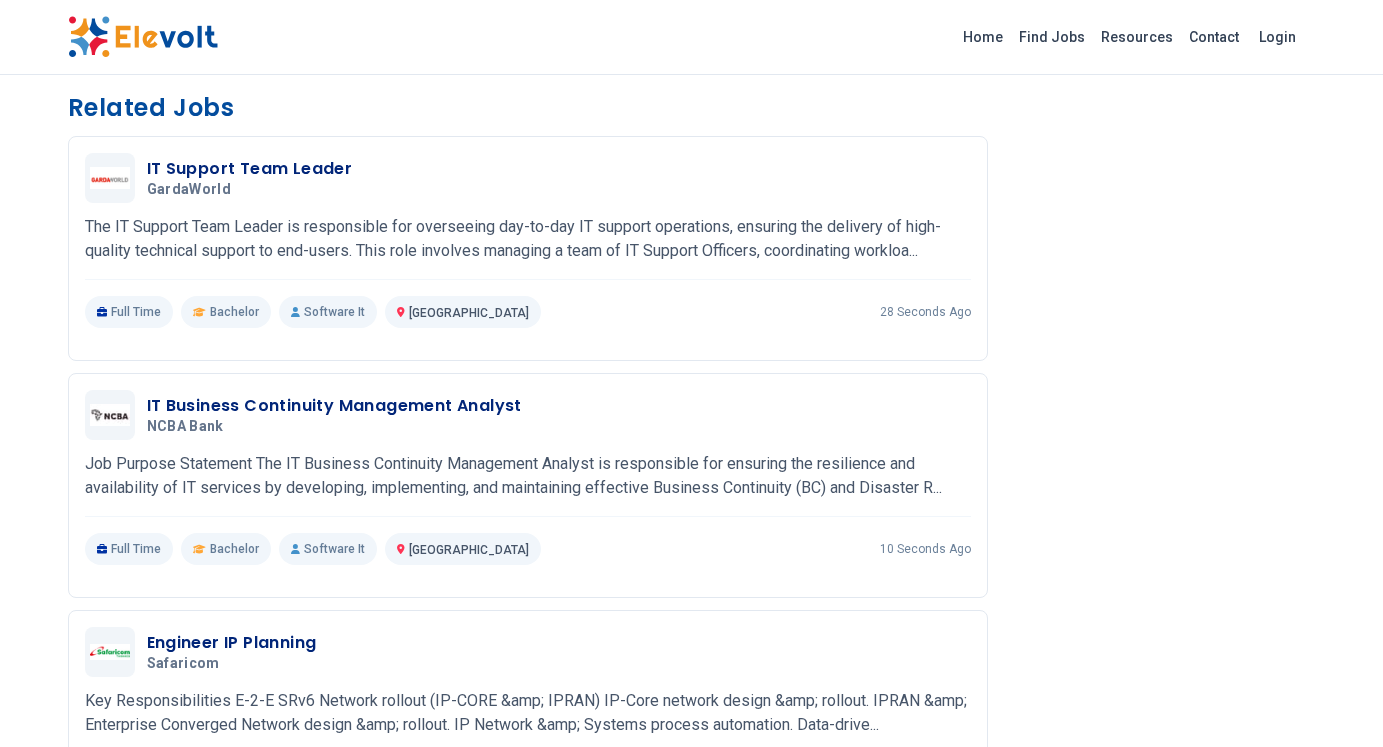 scroll, scrollTop: 1560, scrollLeft: 0, axis: vertical 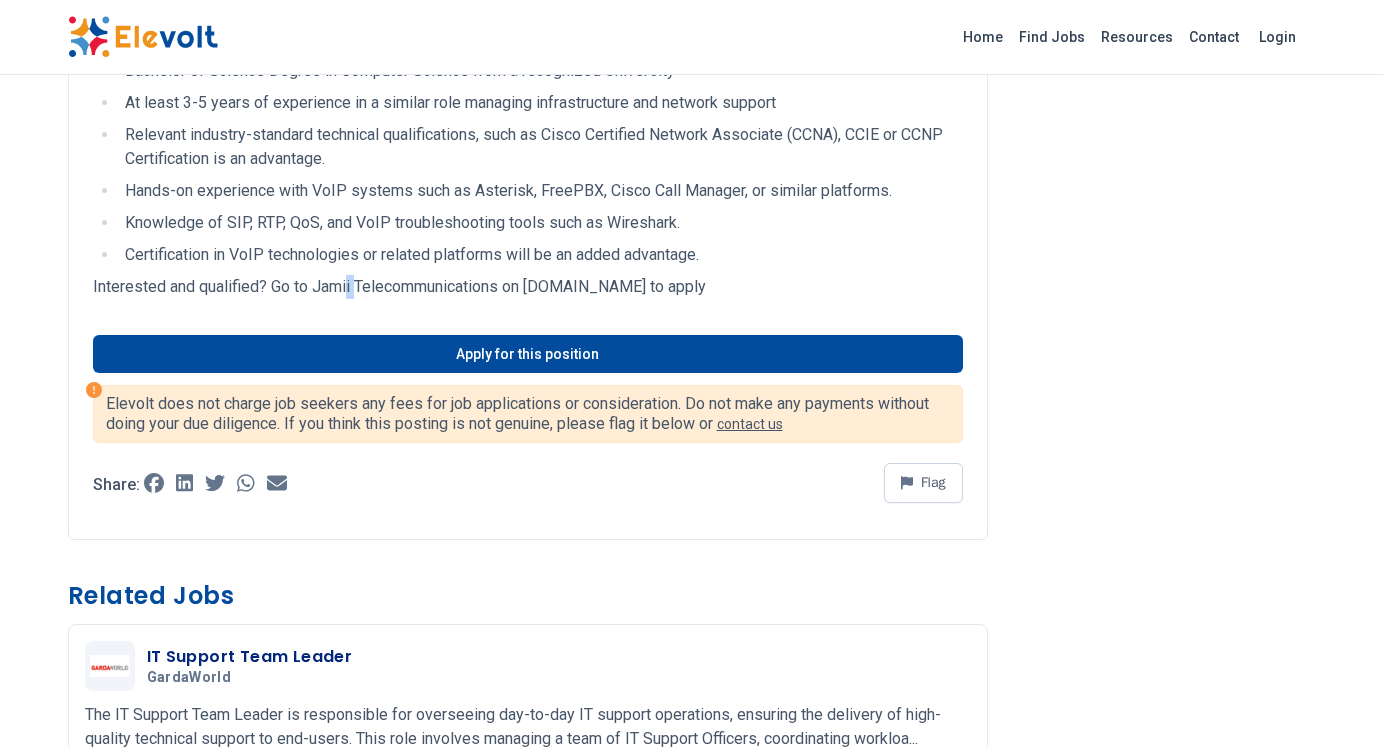 drag, startPoint x: 347, startPoint y: 304, endPoint x: 374, endPoint y: 347, distance: 50.77401 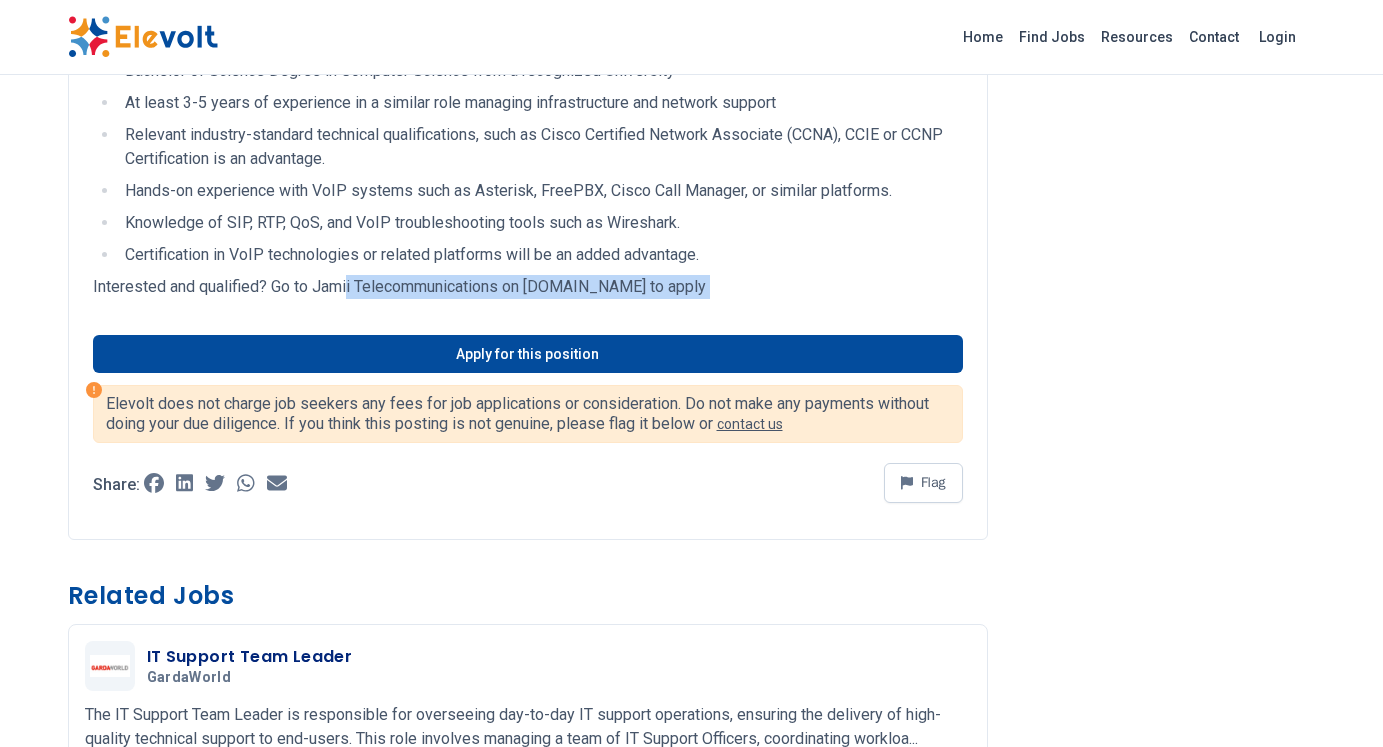 click on "Apply for this position" at bounding box center (528, 342) 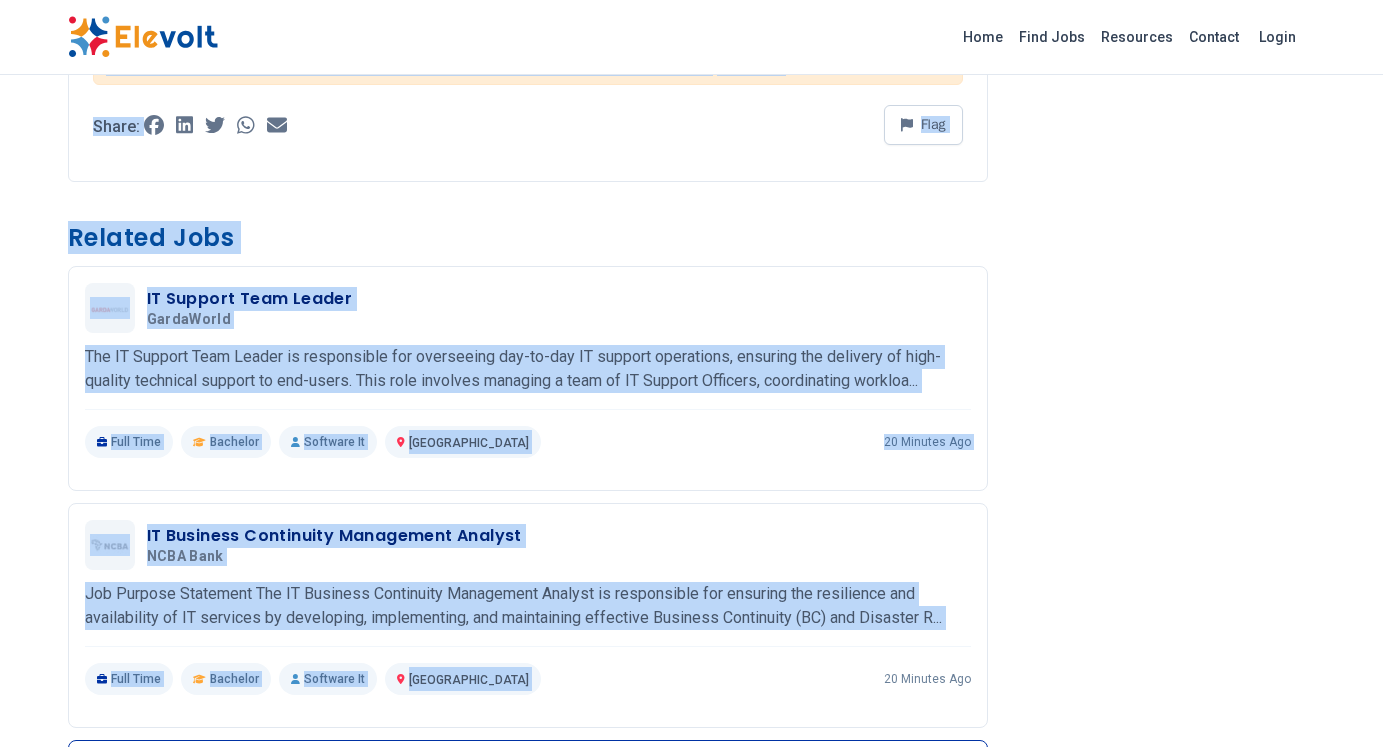 drag, startPoint x: 374, startPoint y: 347, endPoint x: 694, endPoint y: 746, distance: 511.46945 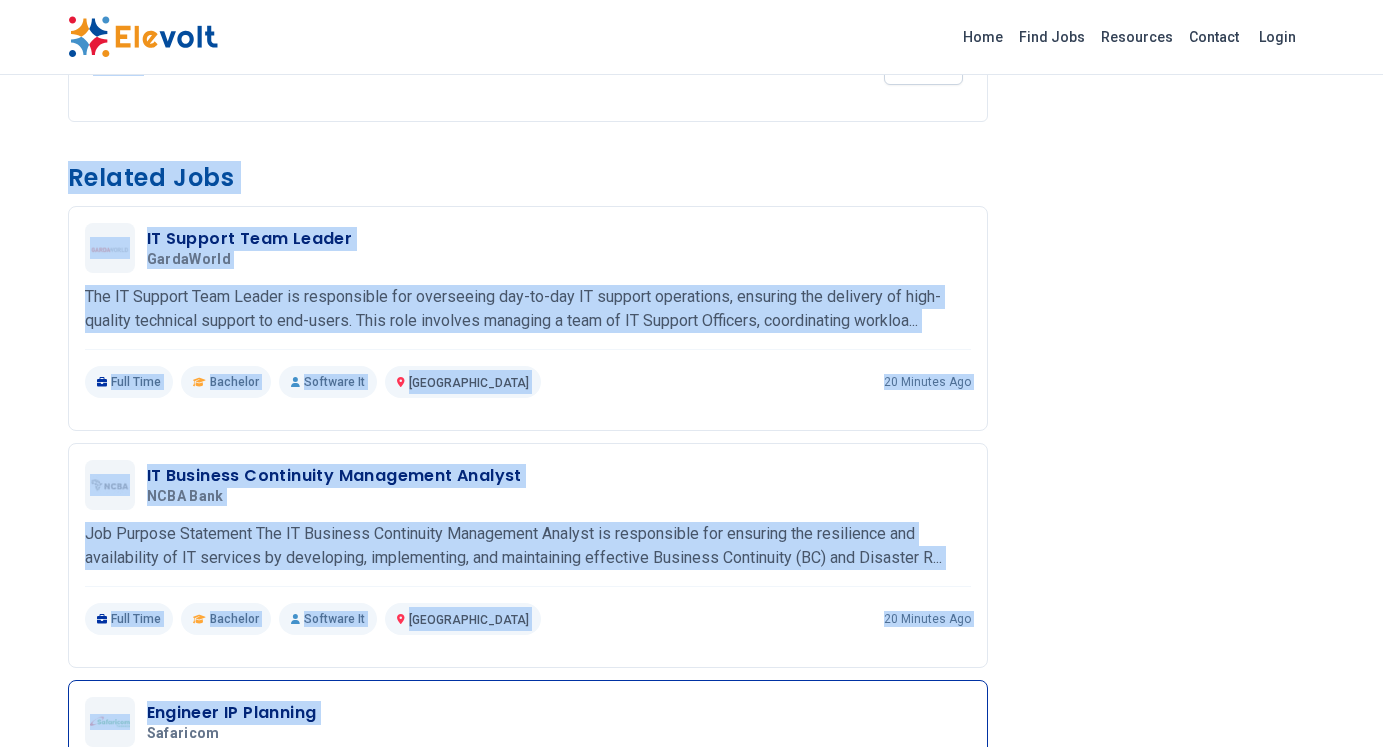 click on "Engineer  IP Planning Safaricom 07/07/2025 08/06/2025" at bounding box center (559, 722) 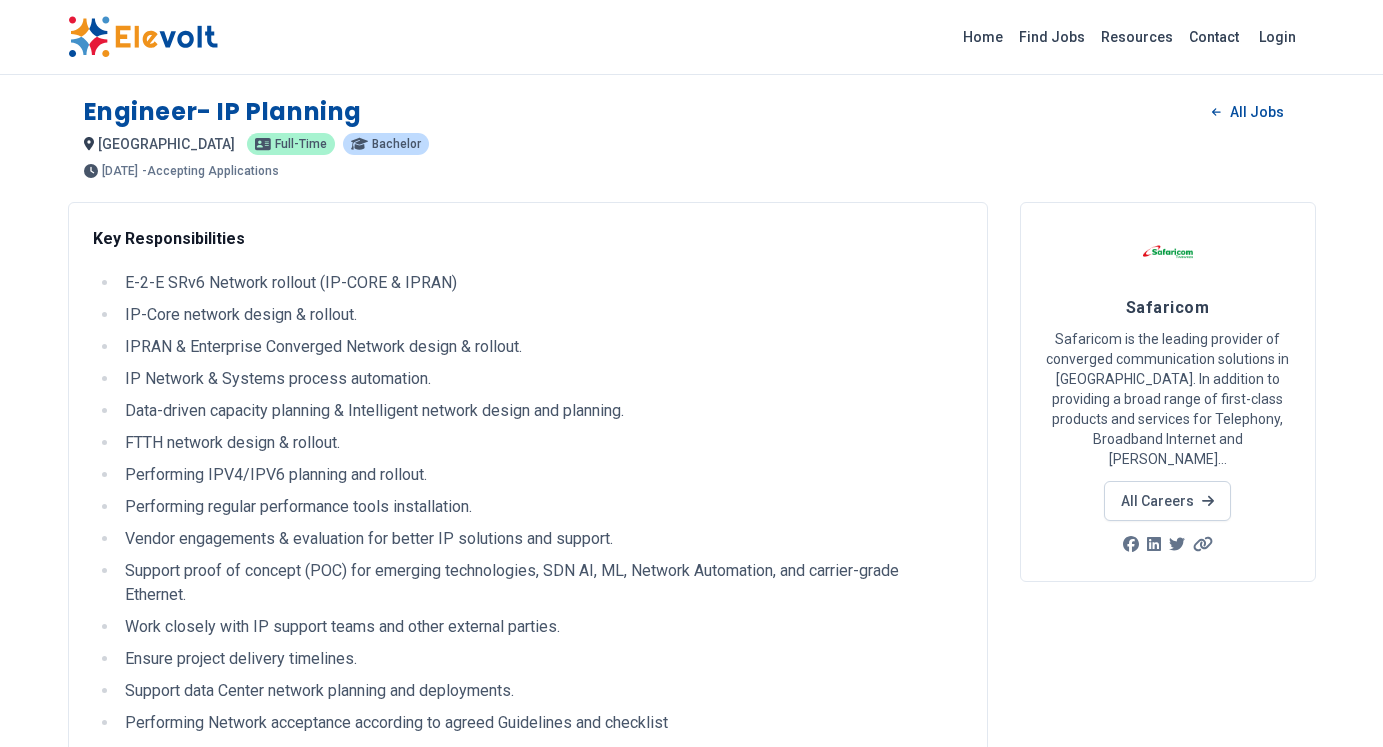 scroll, scrollTop: 0, scrollLeft: 0, axis: both 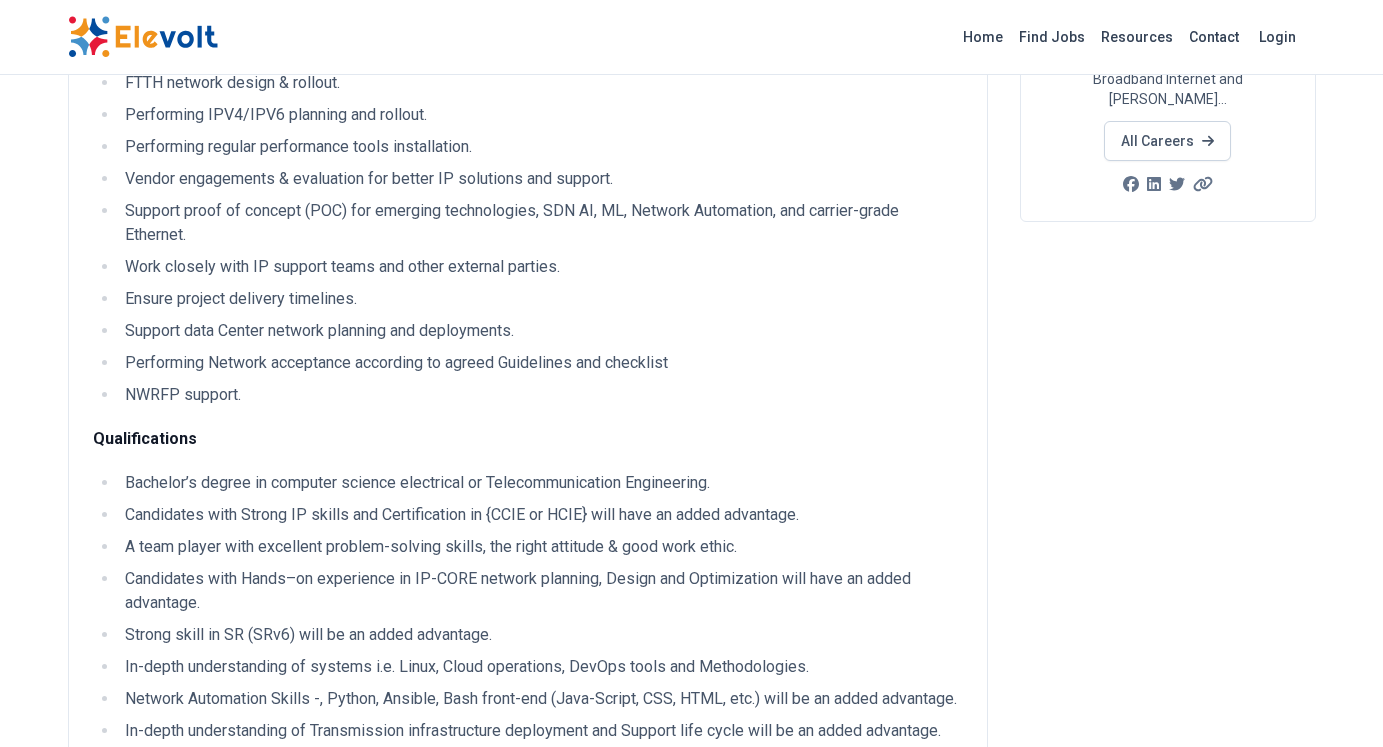 click on "In-depth understanding of Transmission infrastructure deployment and Support life cycle will be an added advantage." at bounding box center (541, 731) 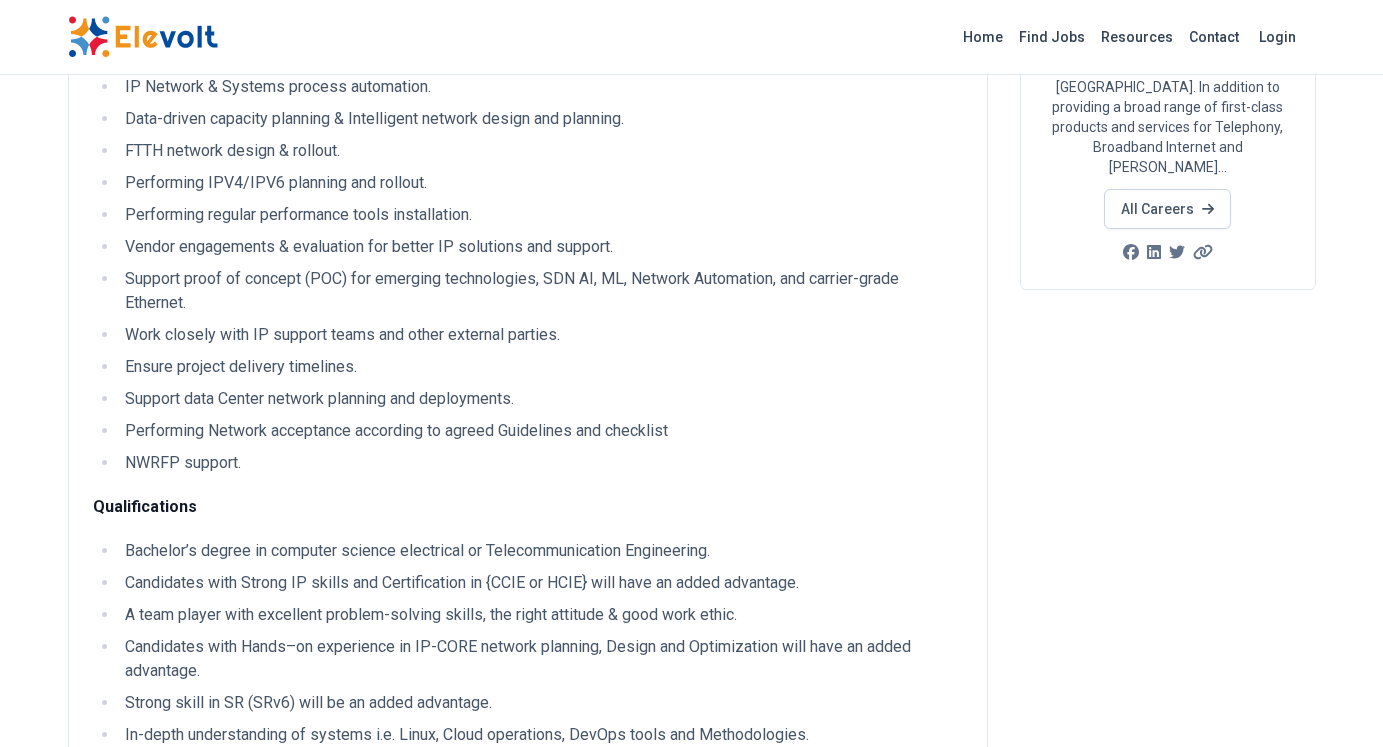 scroll, scrollTop: 240, scrollLeft: 0, axis: vertical 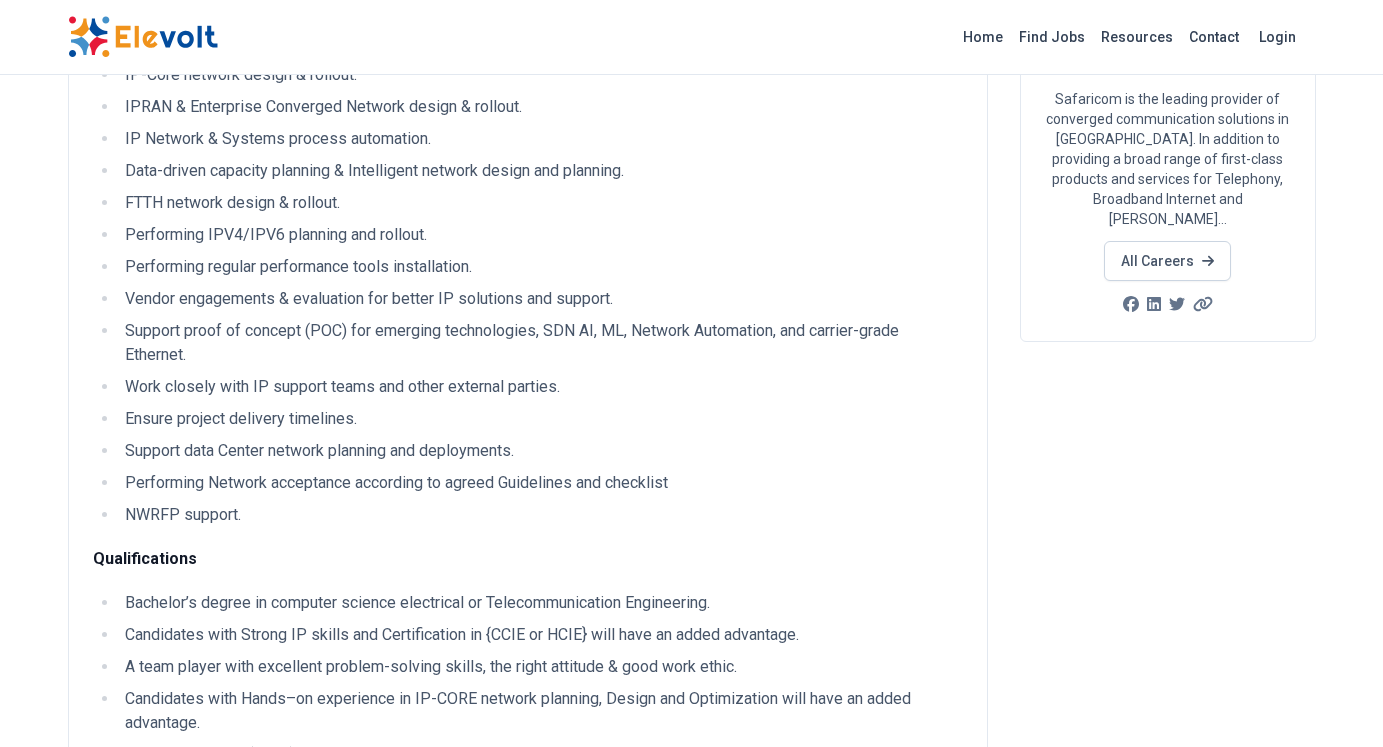 click on "Strong skill in SR (SRv6) will be an added advantage." at bounding box center [541, 755] 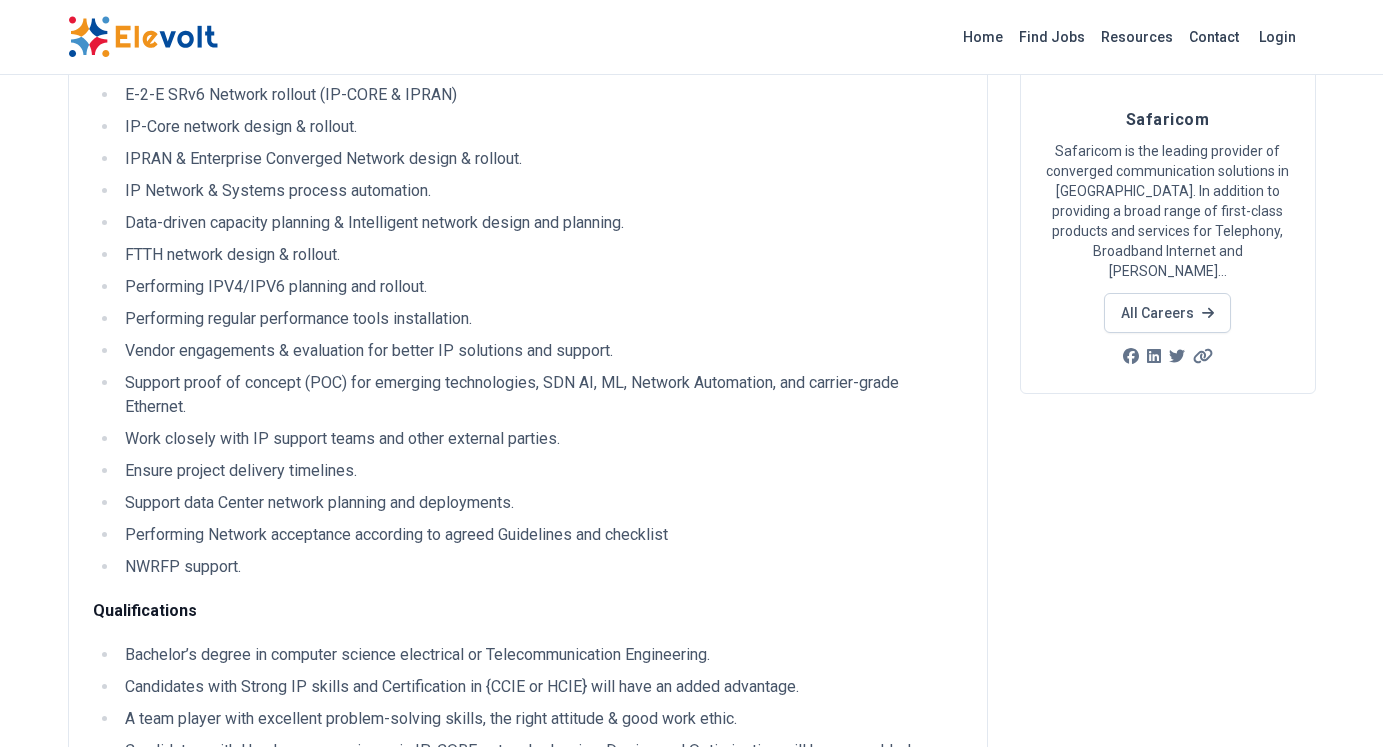 scroll, scrollTop: 240, scrollLeft: 0, axis: vertical 